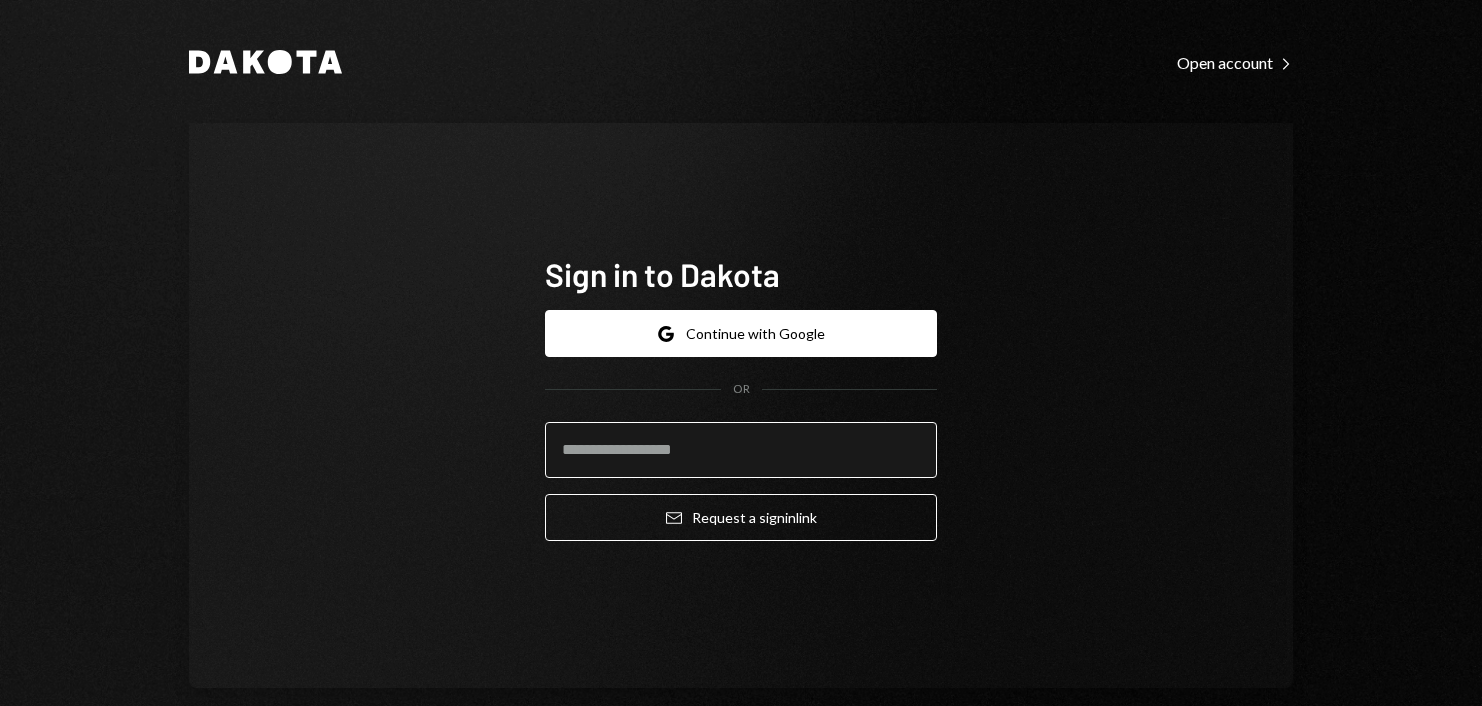 scroll, scrollTop: 0, scrollLeft: 0, axis: both 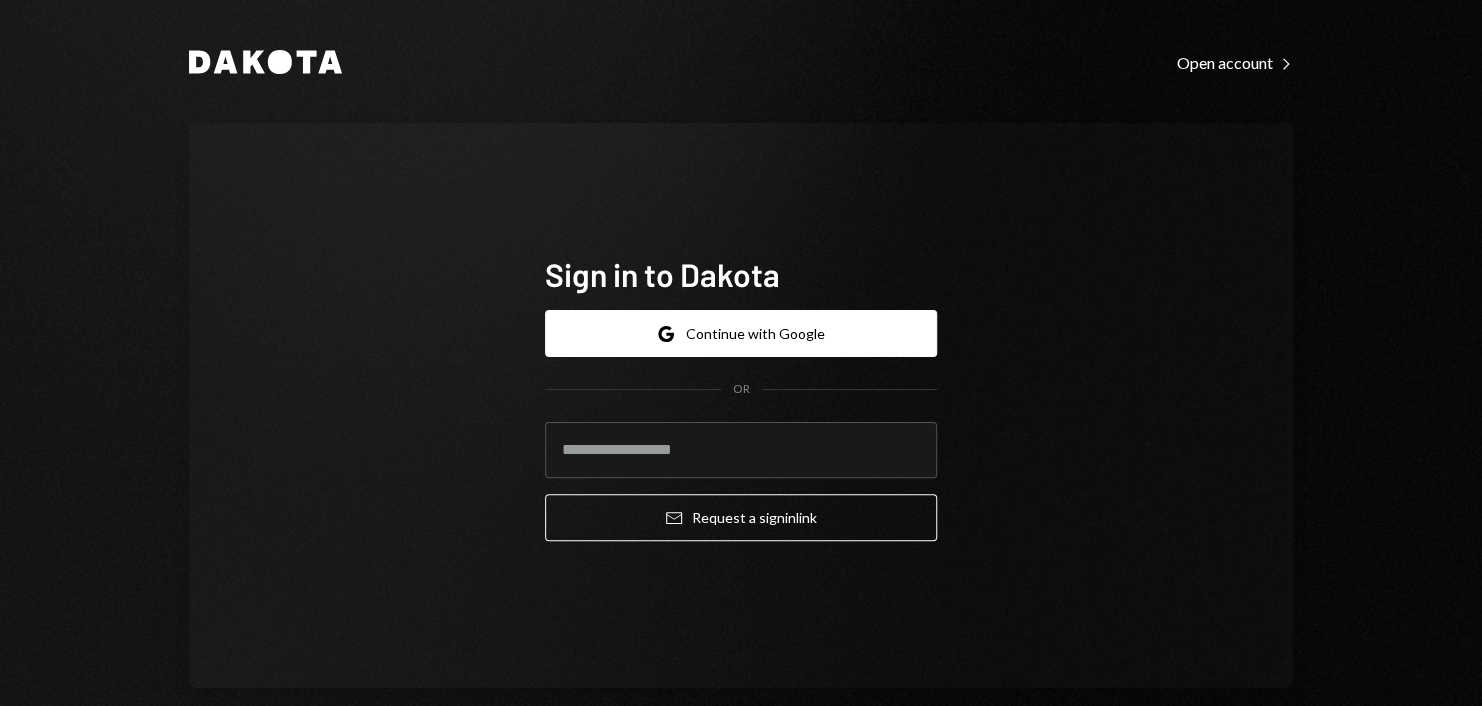type on "**********" 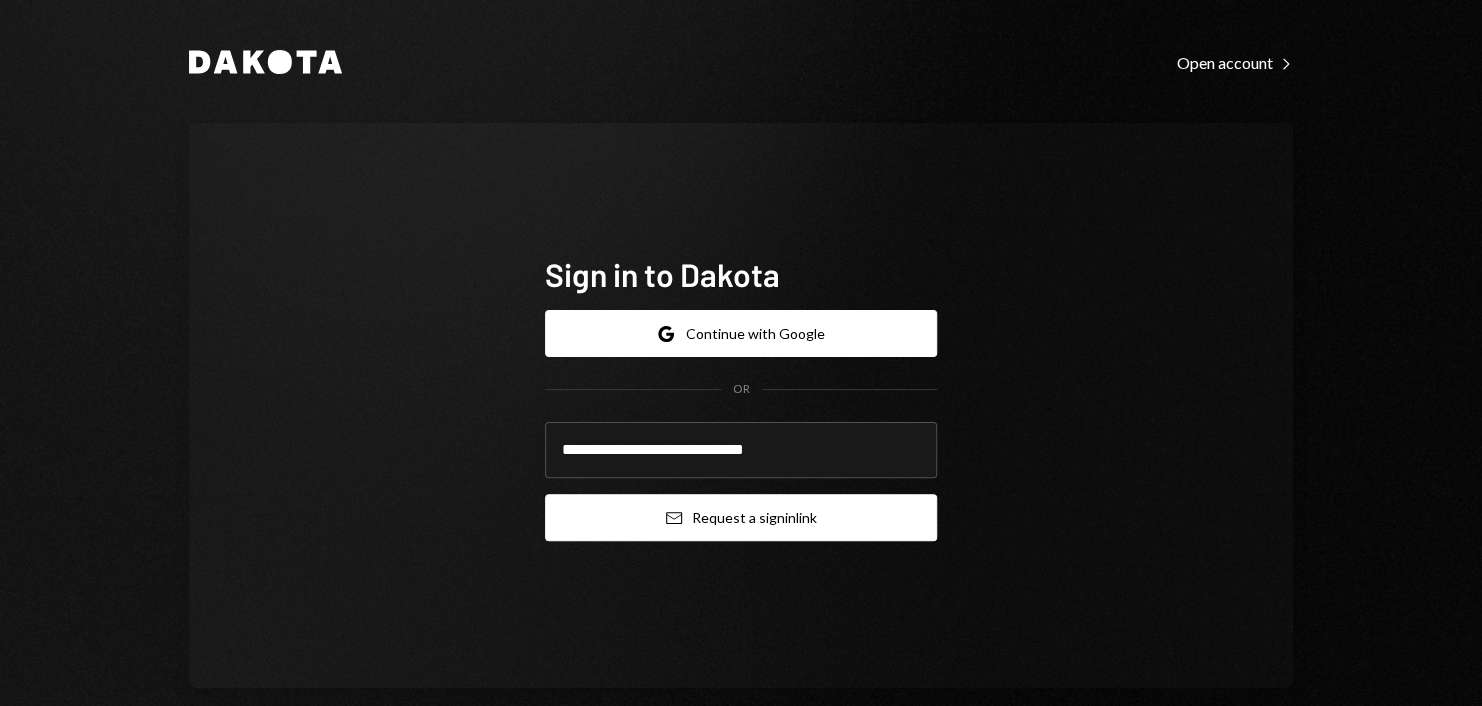 click on "Email Request a sign  in  link" at bounding box center (741, 517) 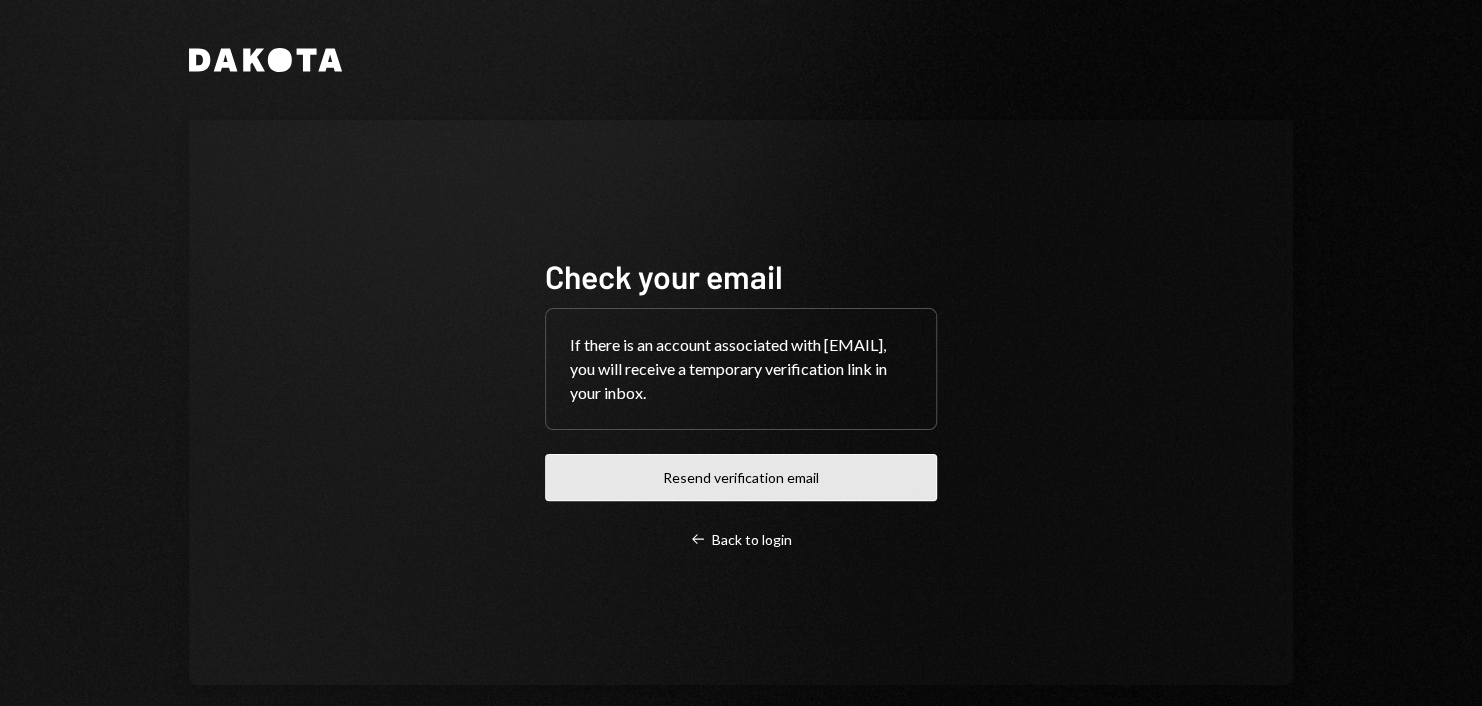 click on "Resend verification email" at bounding box center (741, 477) 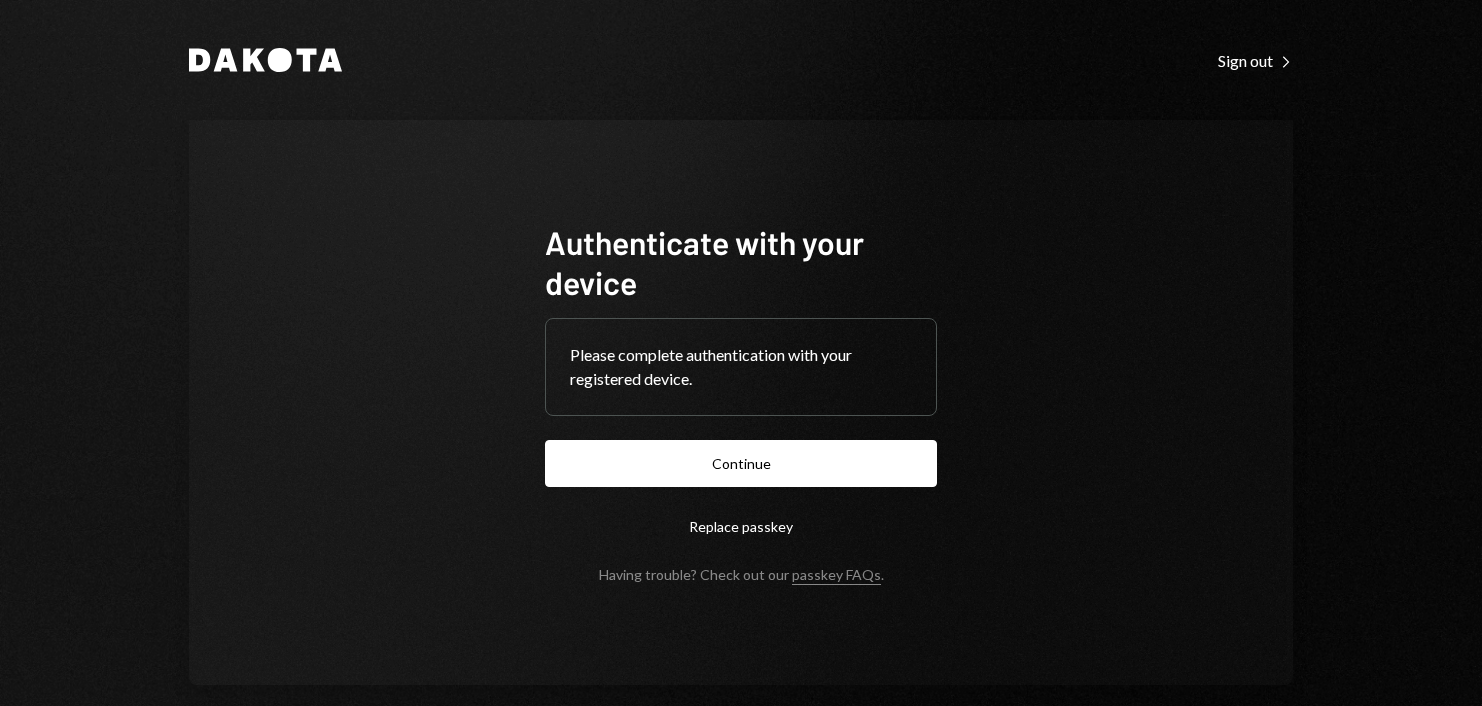 scroll, scrollTop: 0, scrollLeft: 0, axis: both 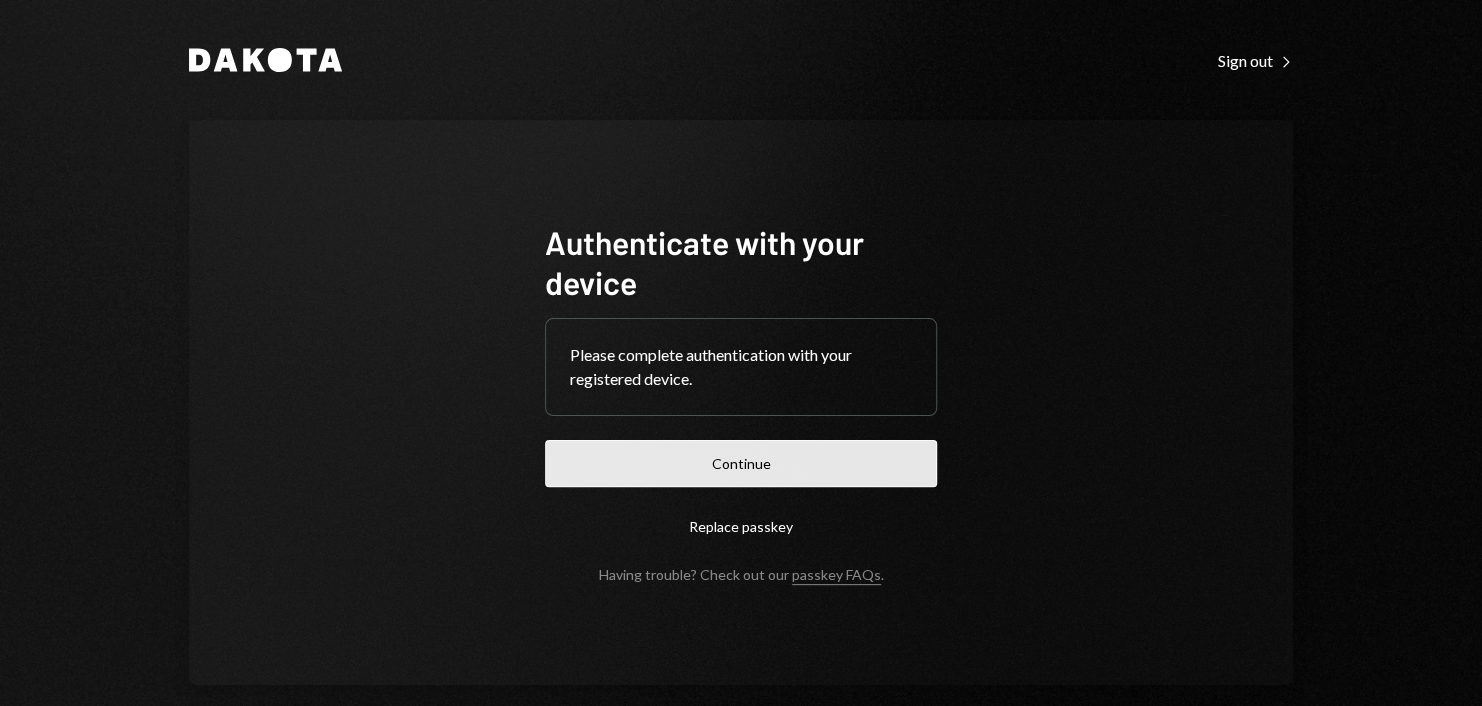 click on "Continue" at bounding box center (741, 463) 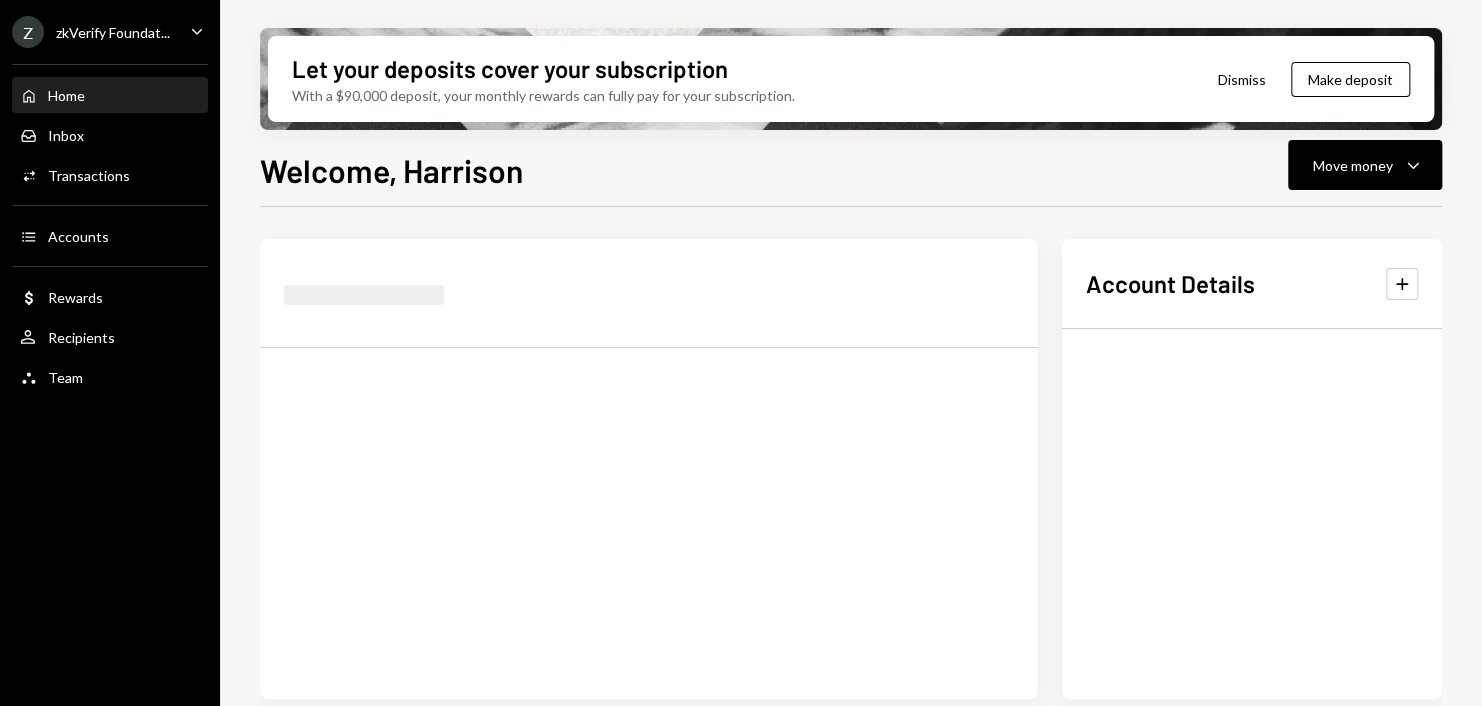 click on "Z zkVerify Foundat..." at bounding box center (91, 32) 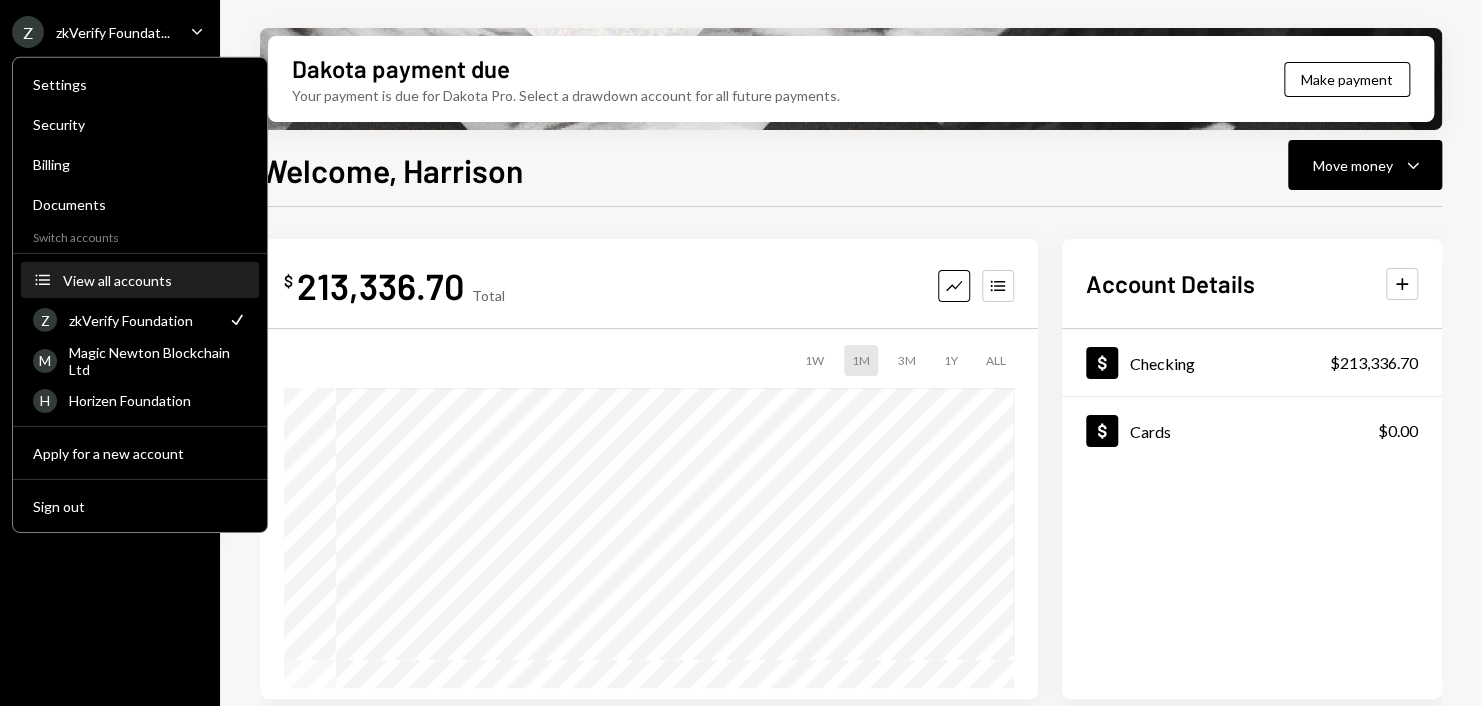 click on "View all accounts" at bounding box center (155, 279) 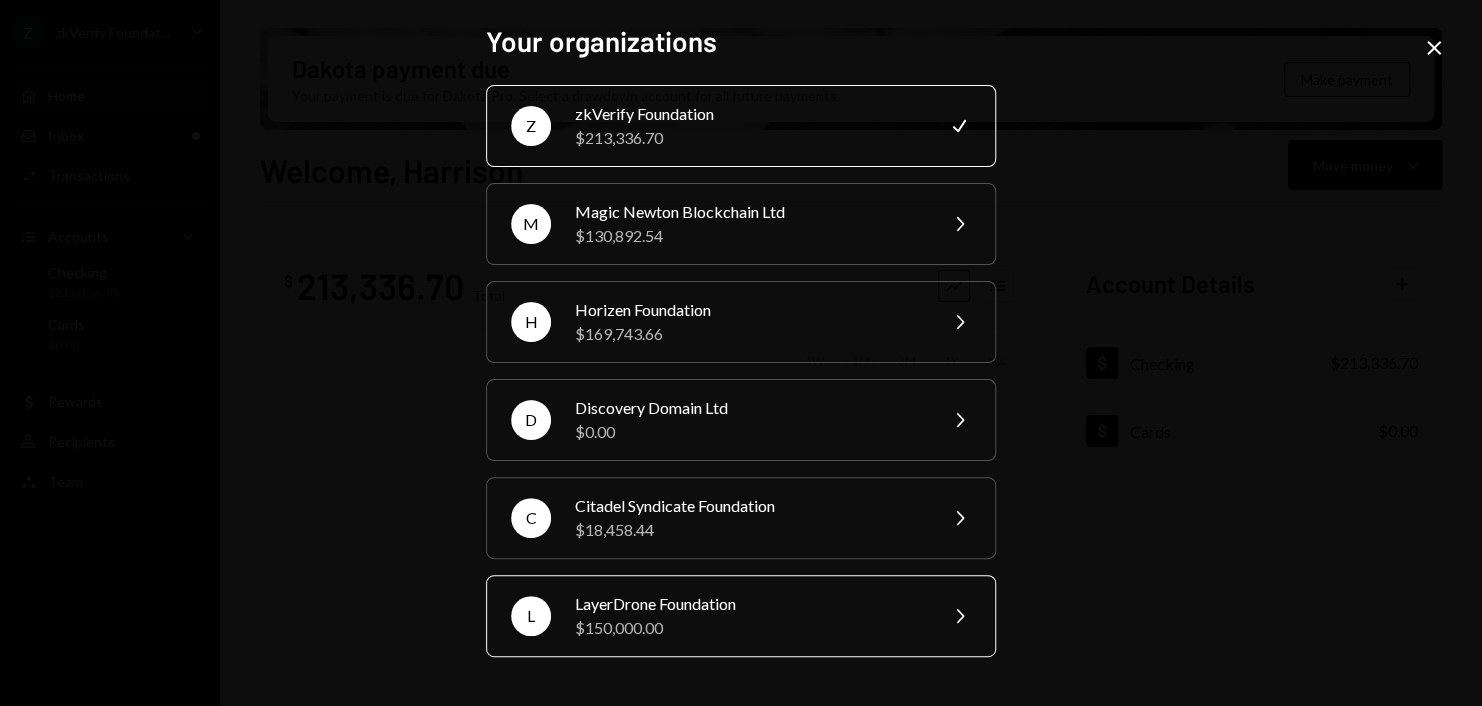 click on "LayerDrone Foundation" at bounding box center (749, 604) 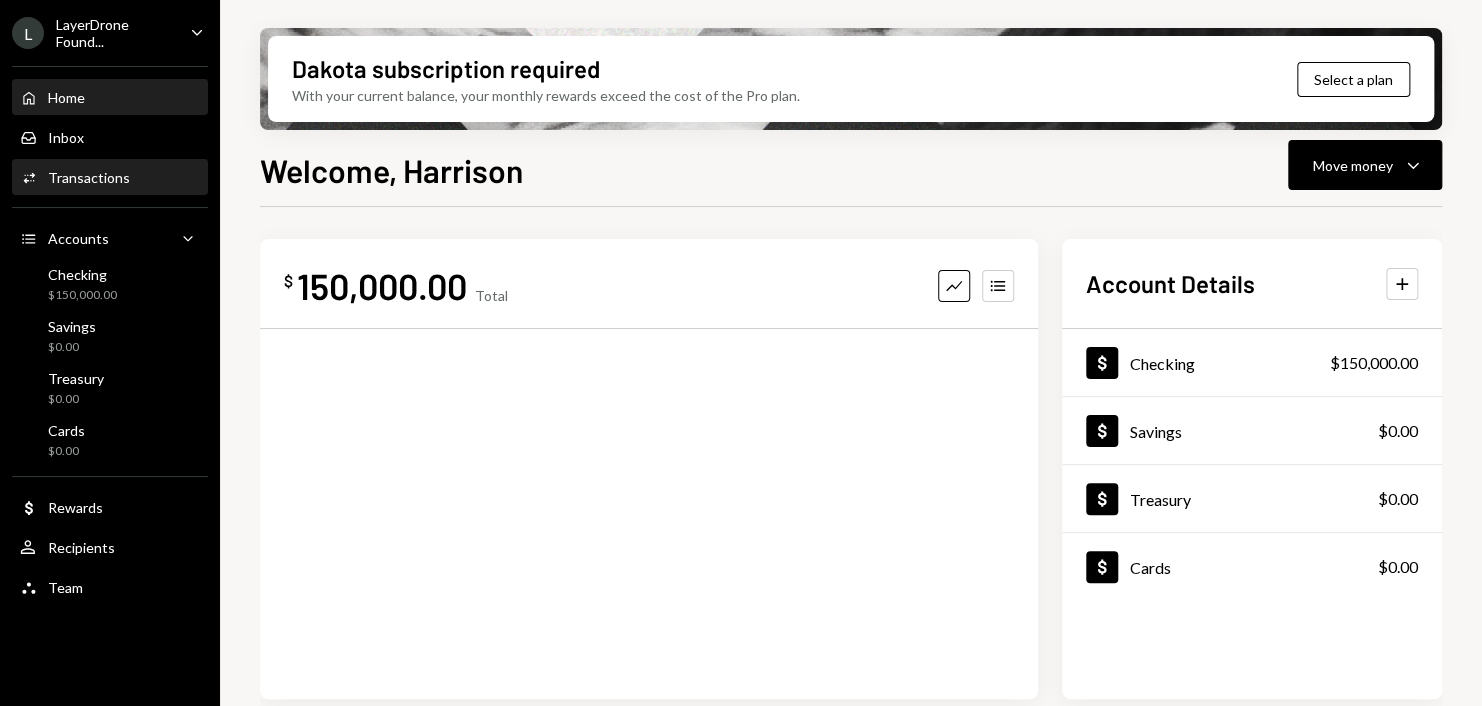 click on "Activities Transactions" at bounding box center [110, 178] 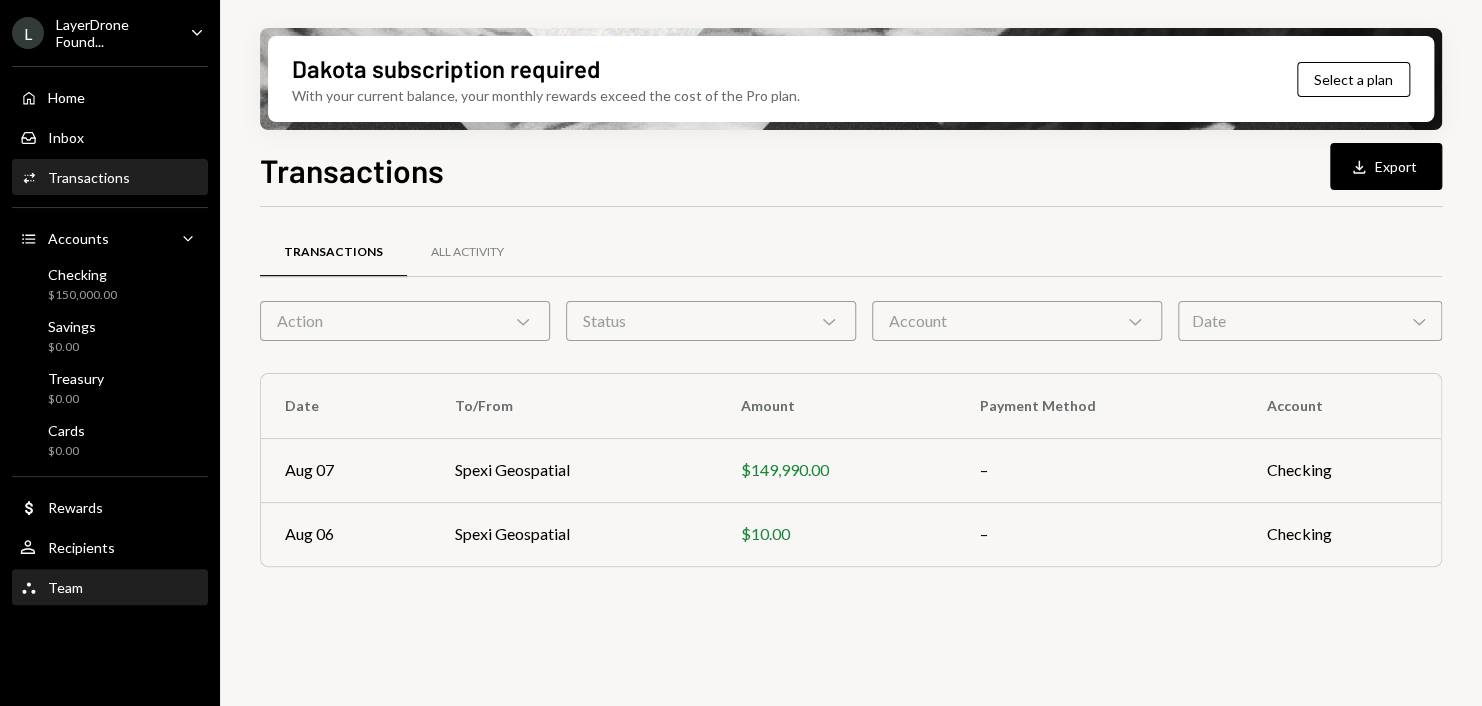 click on "Team Team" at bounding box center (110, 588) 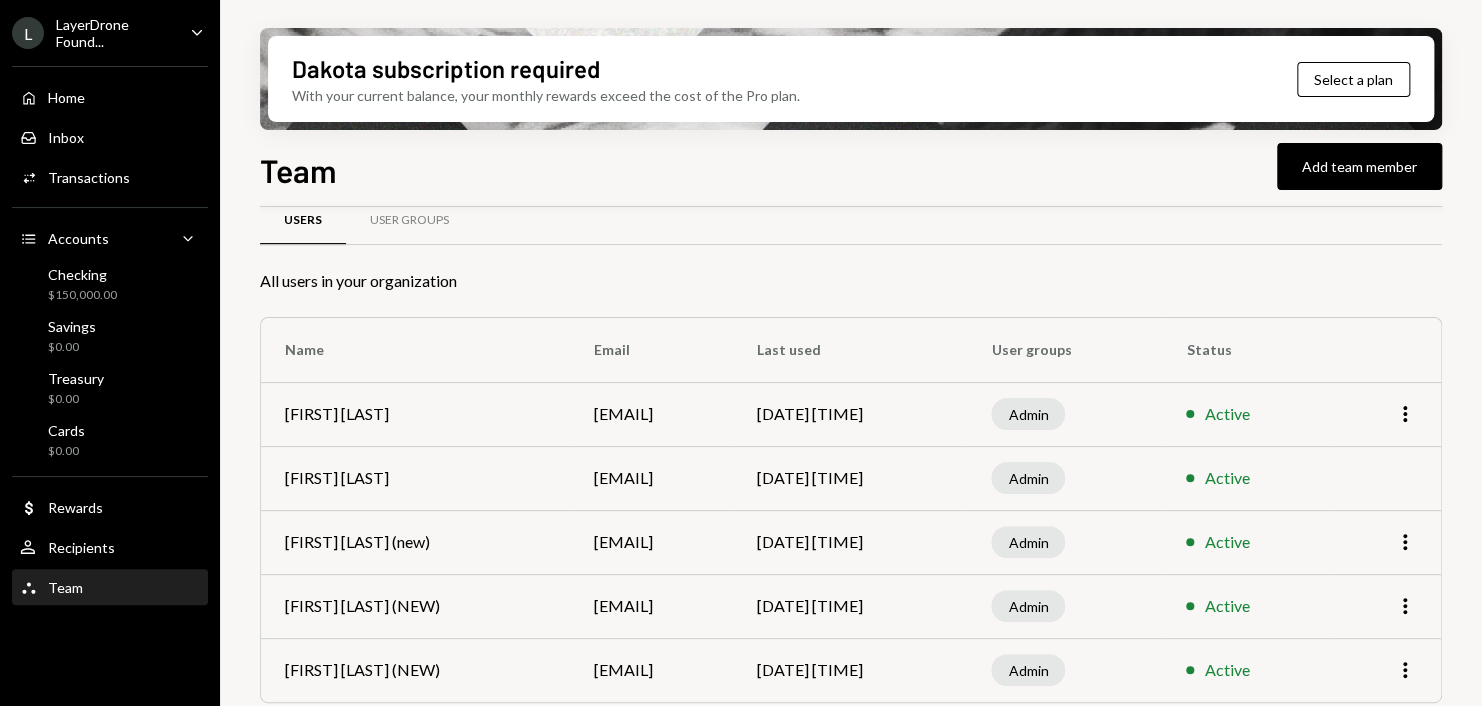 scroll, scrollTop: 44, scrollLeft: 0, axis: vertical 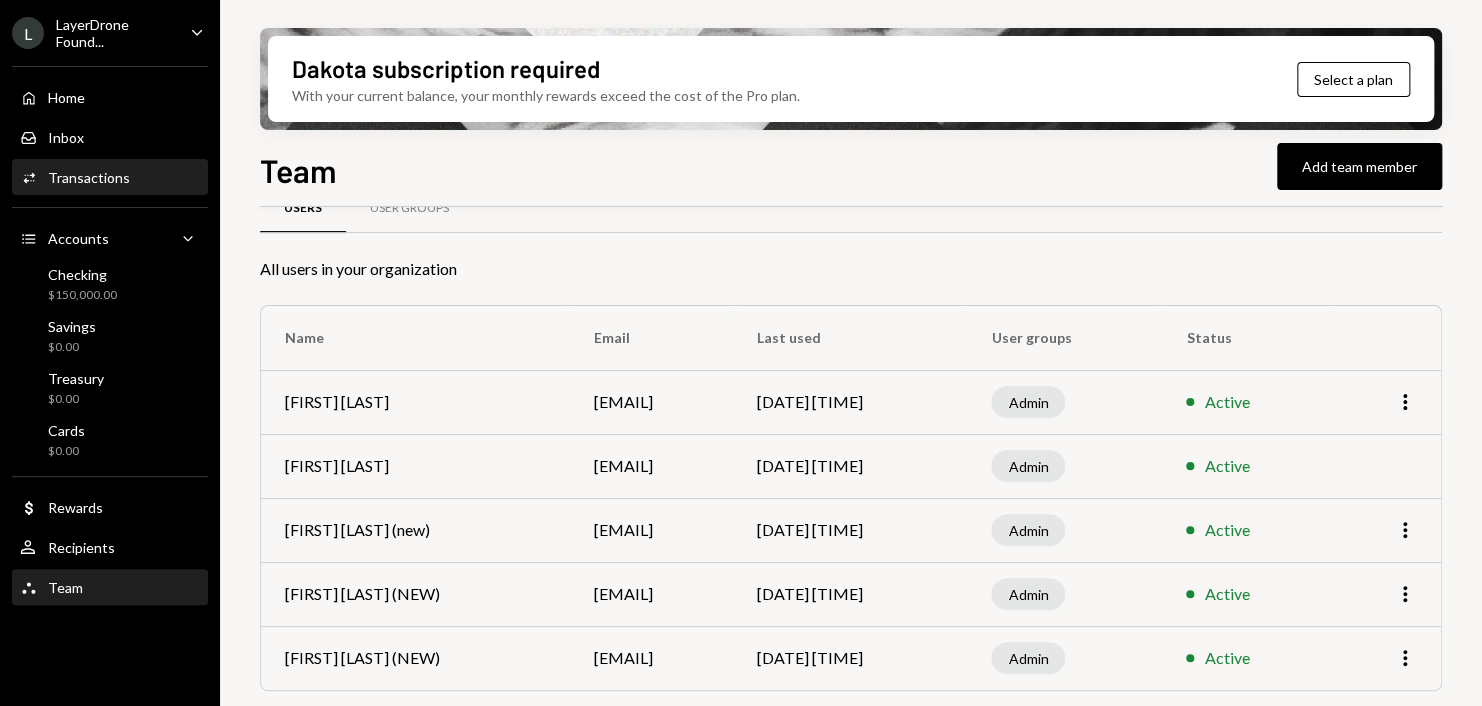 click on "Transactions" at bounding box center (89, 177) 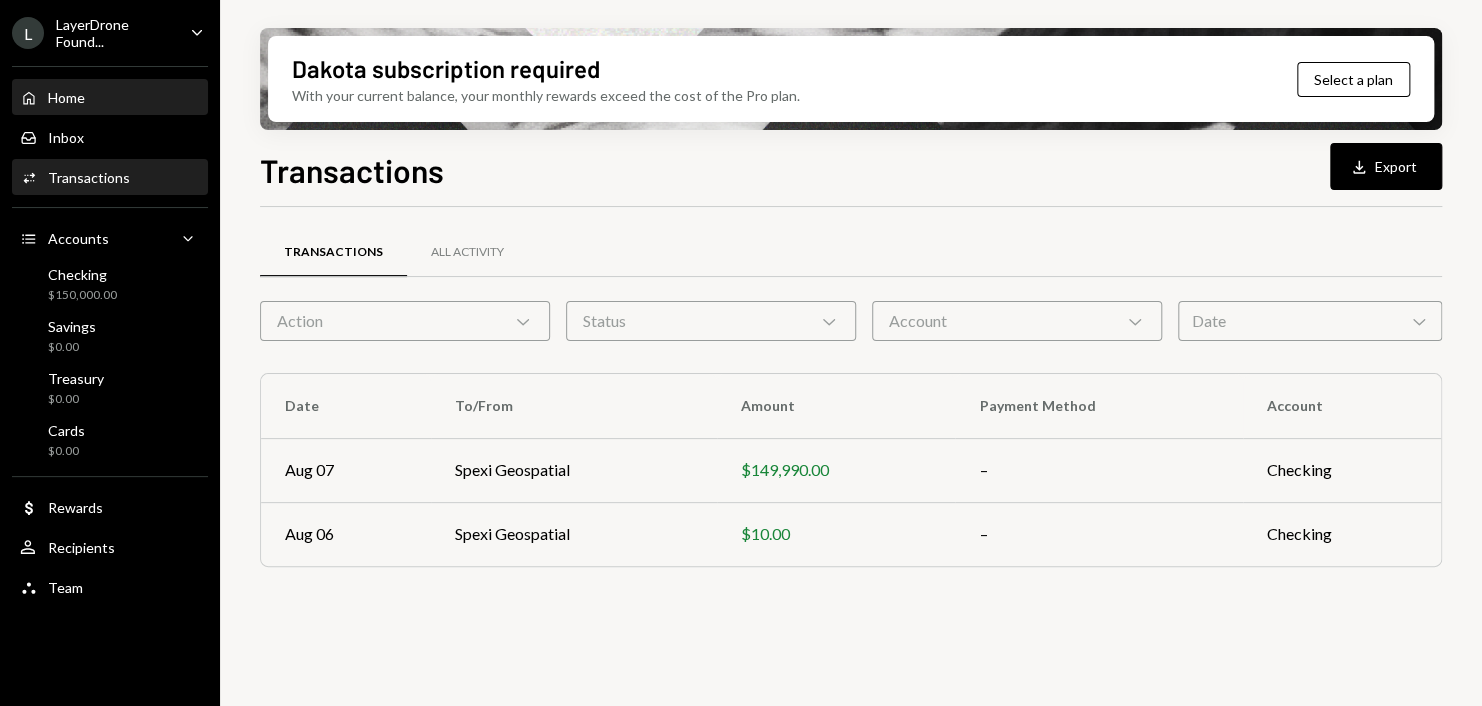 click on "Home Home" at bounding box center (110, 98) 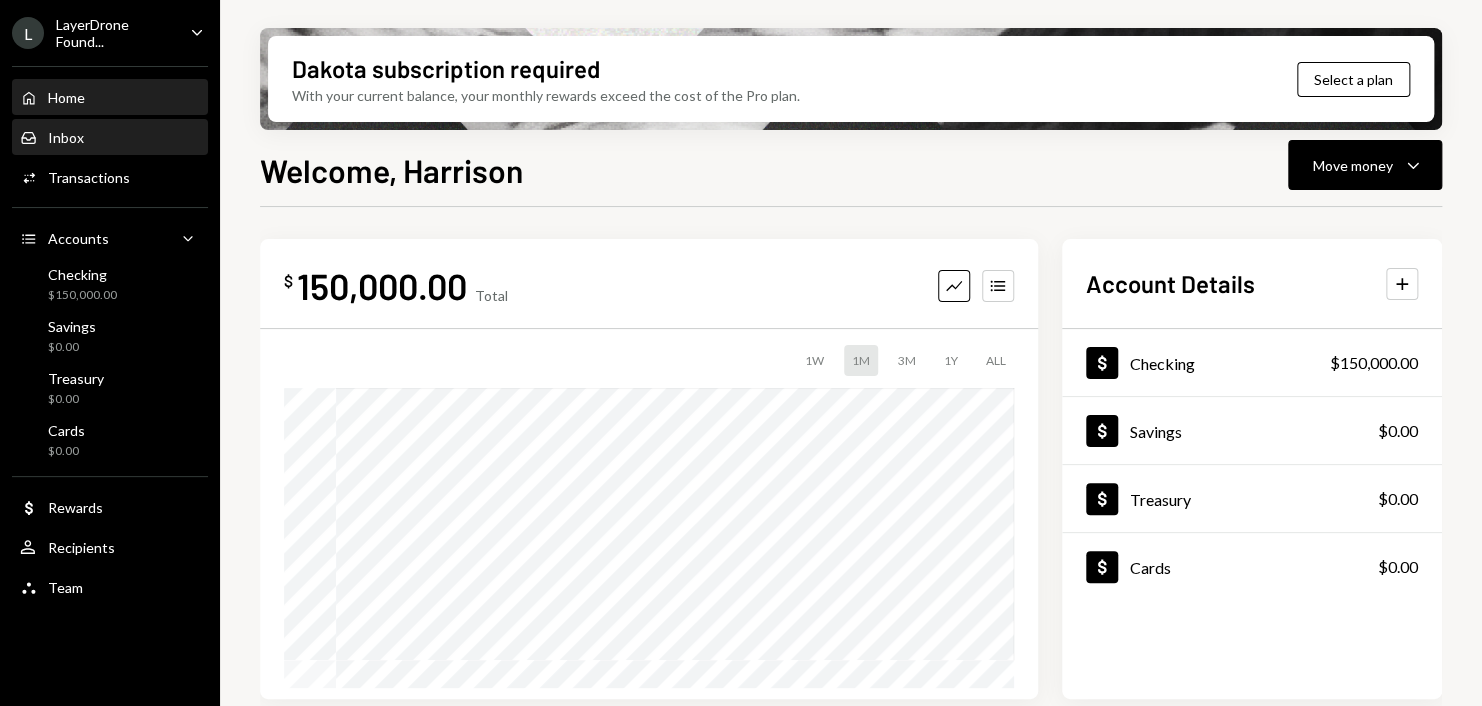 click on "Inbox Inbox" at bounding box center [110, 138] 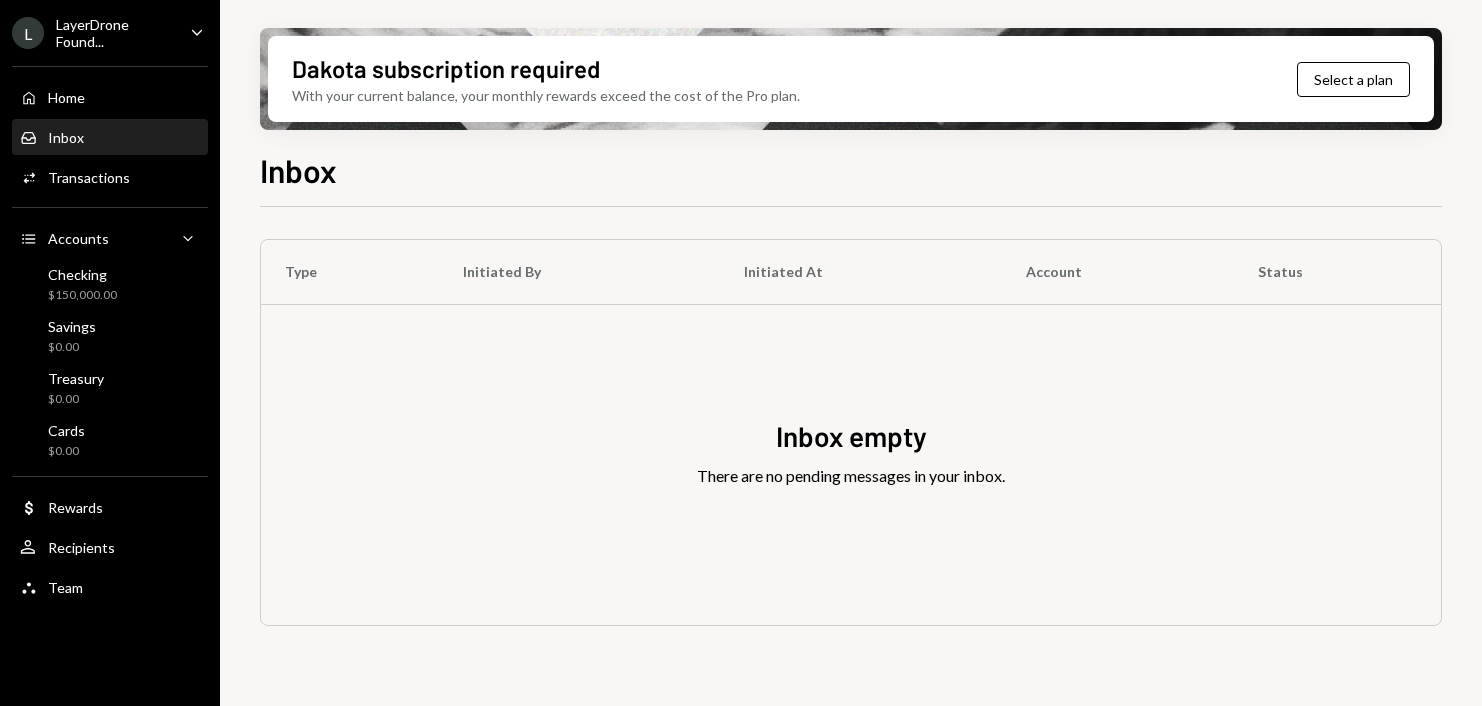 scroll, scrollTop: 0, scrollLeft: 0, axis: both 